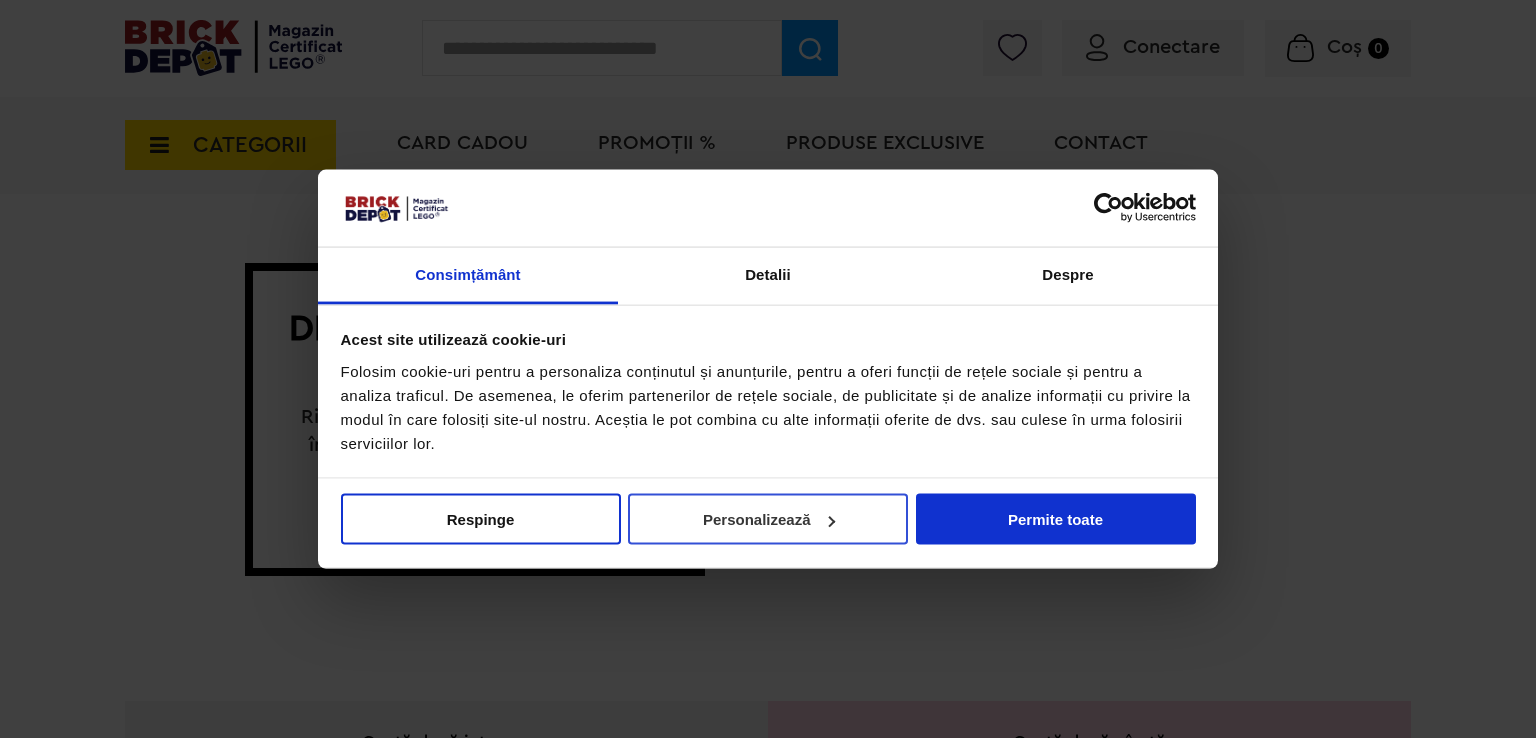 scroll, scrollTop: 0, scrollLeft: 0, axis: both 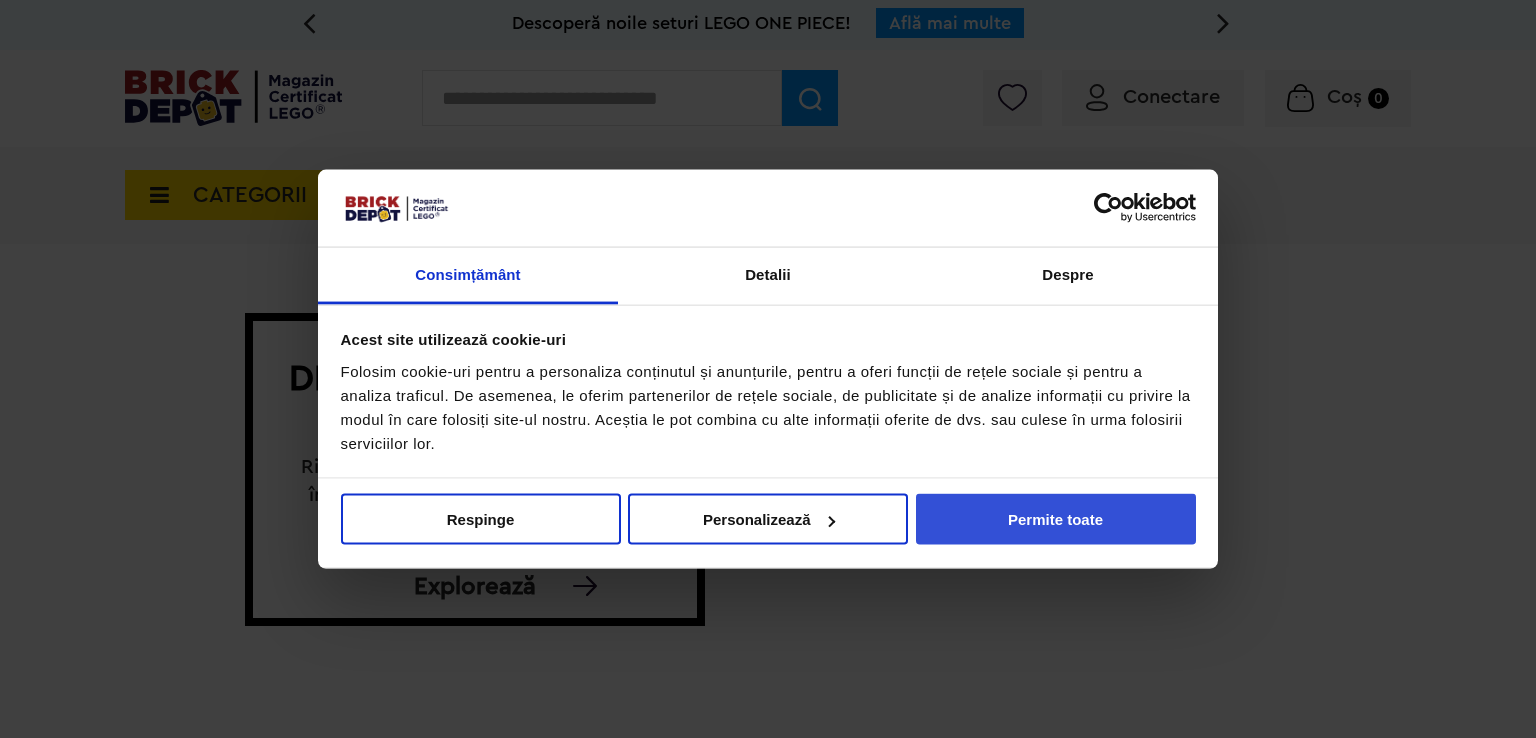 click on "Permite toate" at bounding box center [1056, 519] 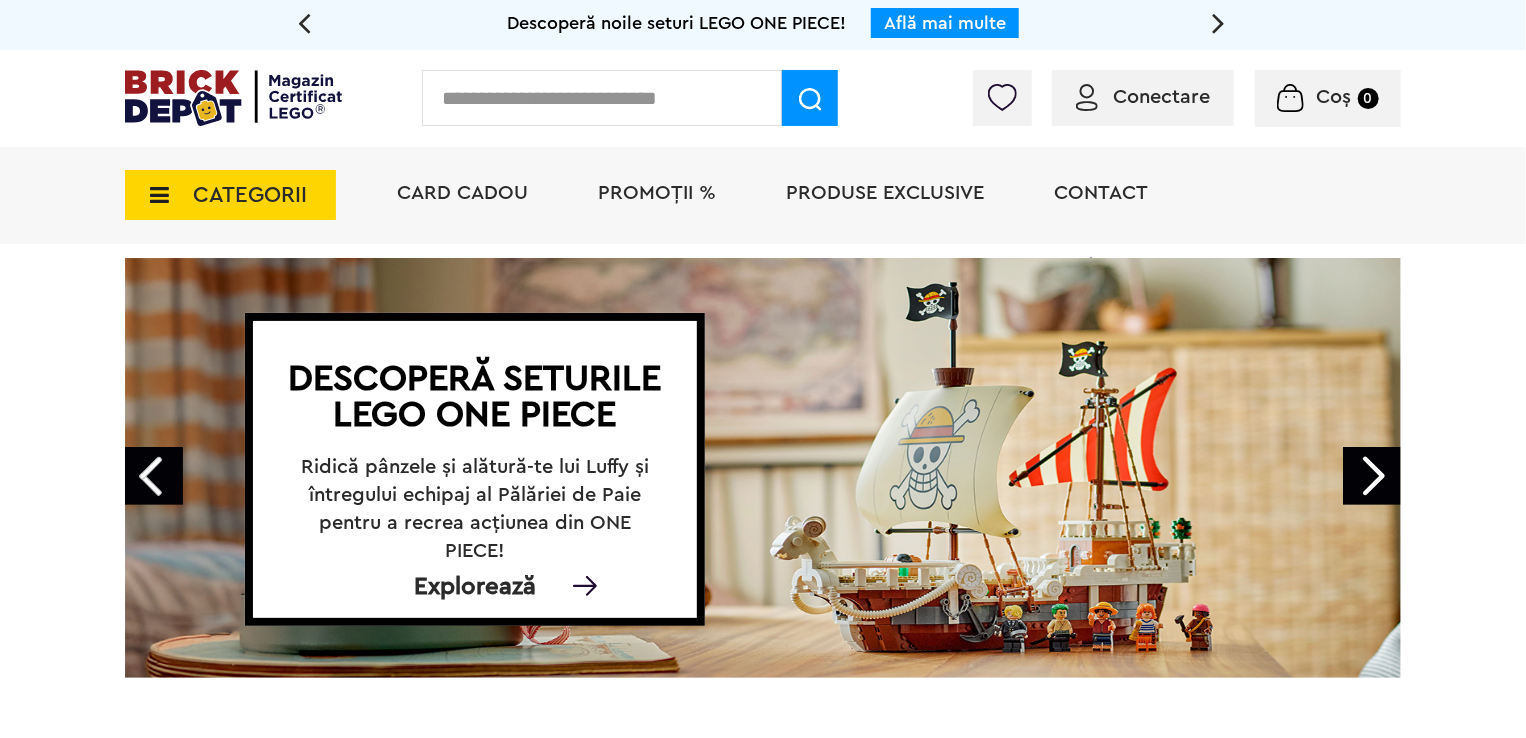 click on "CATEGORII" at bounding box center (250, 195) 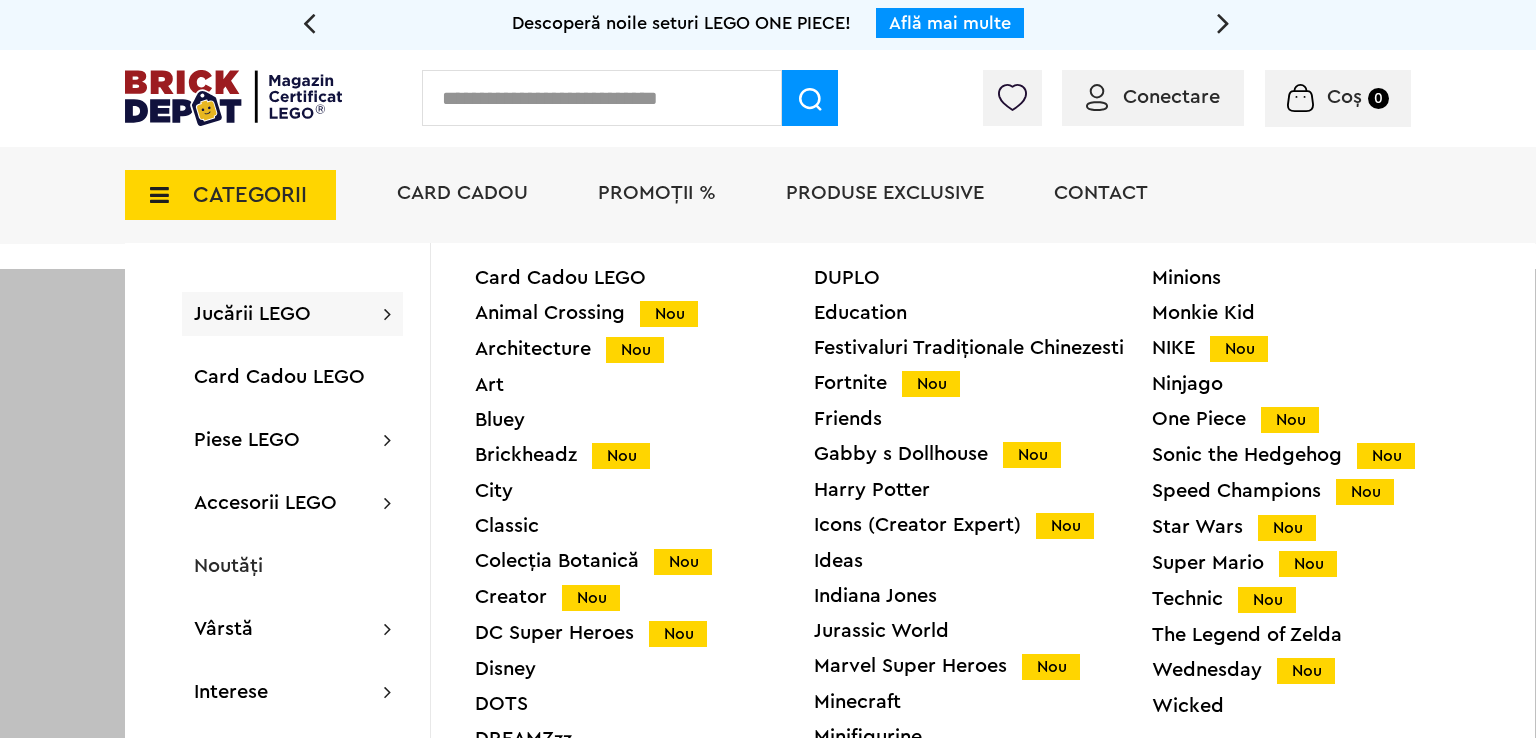 click on "Star Wars Nou" at bounding box center (1321, 527) 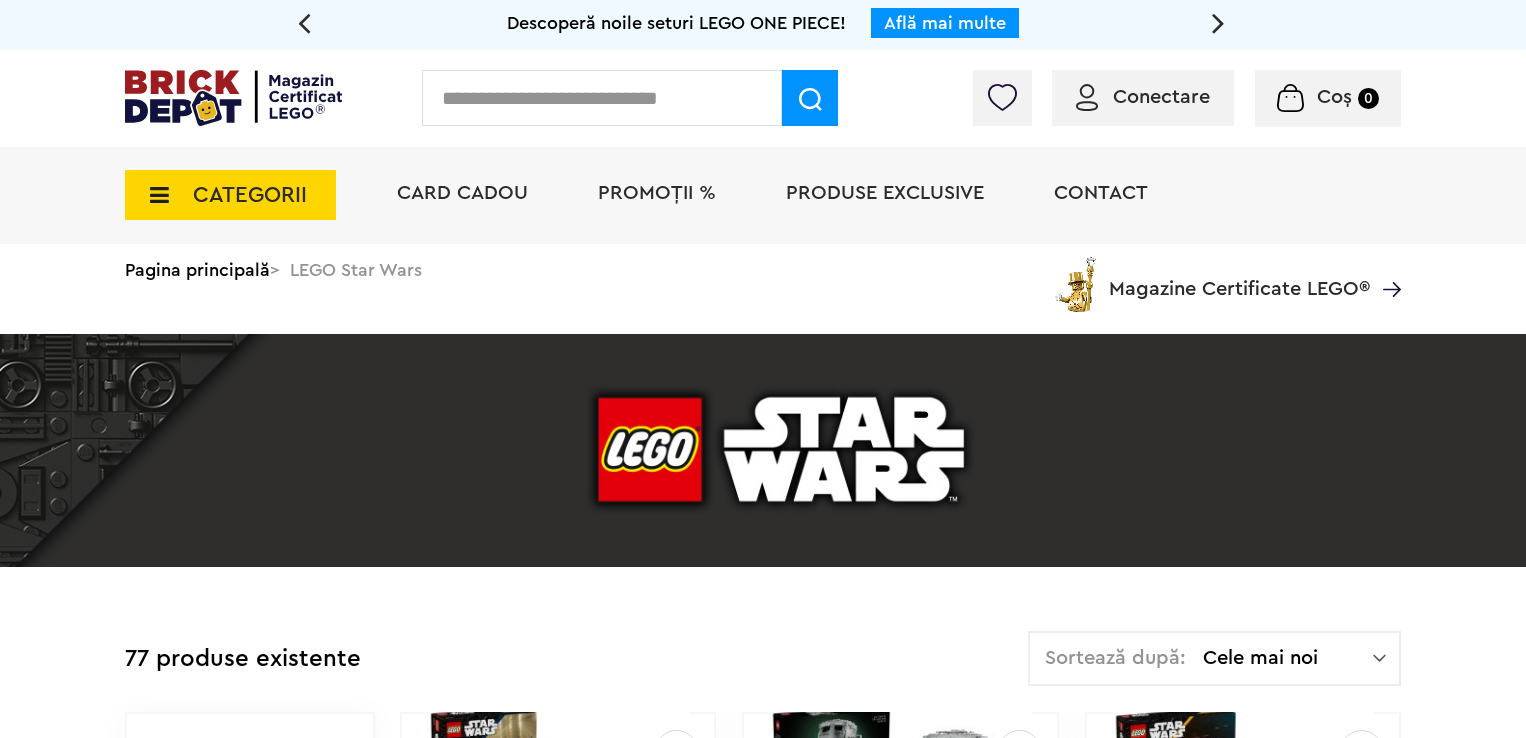 scroll, scrollTop: 0, scrollLeft: 0, axis: both 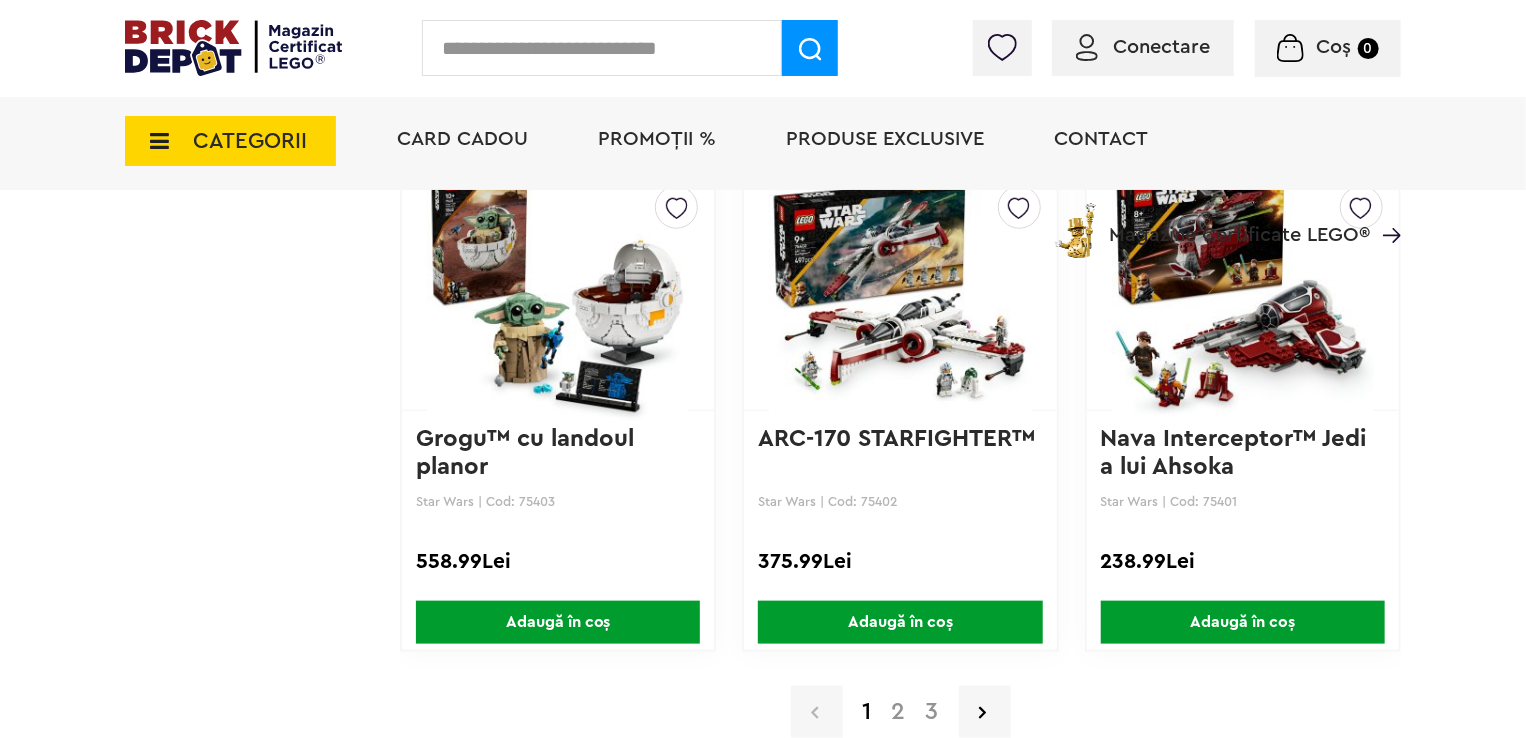 click on "2" at bounding box center [899, 712] 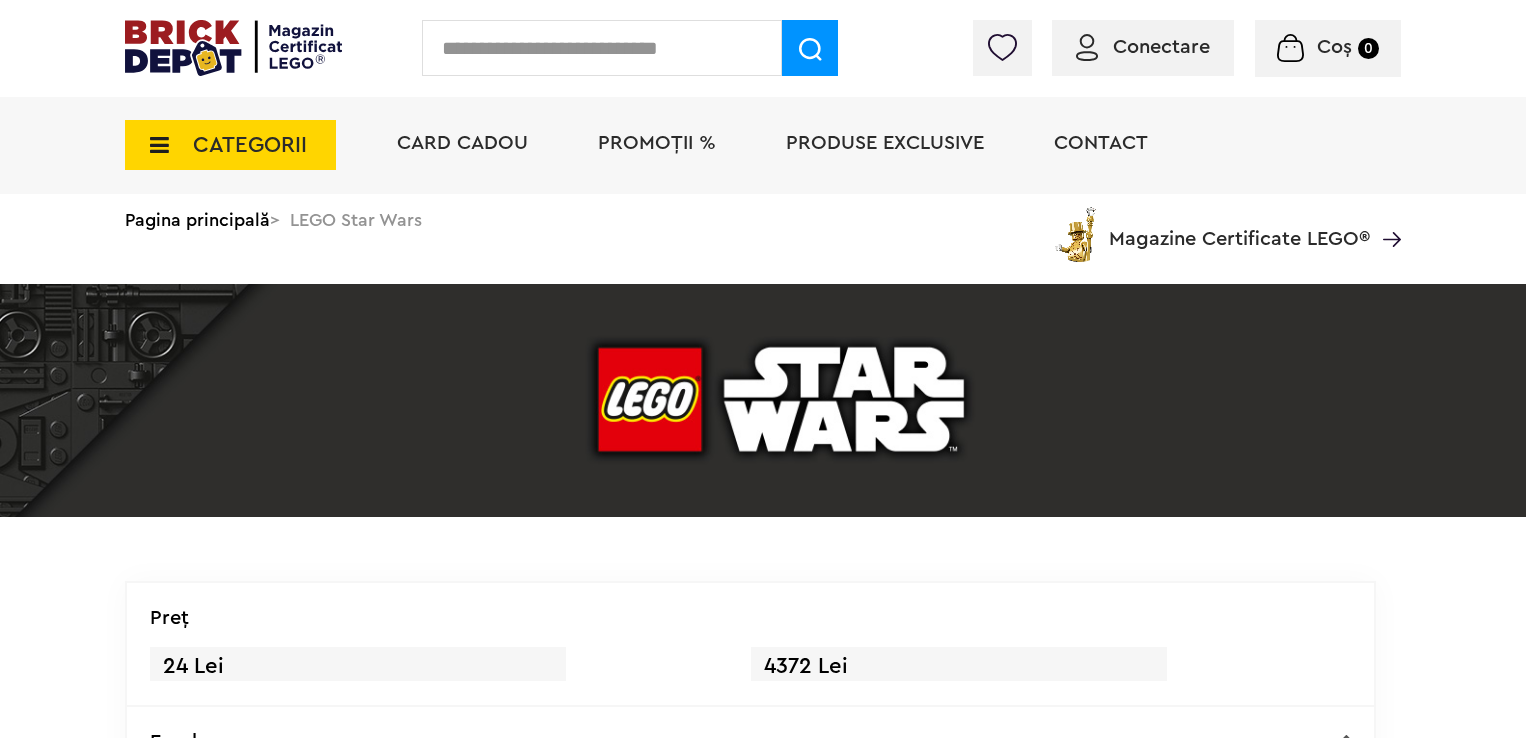 scroll, scrollTop: 0, scrollLeft: 0, axis: both 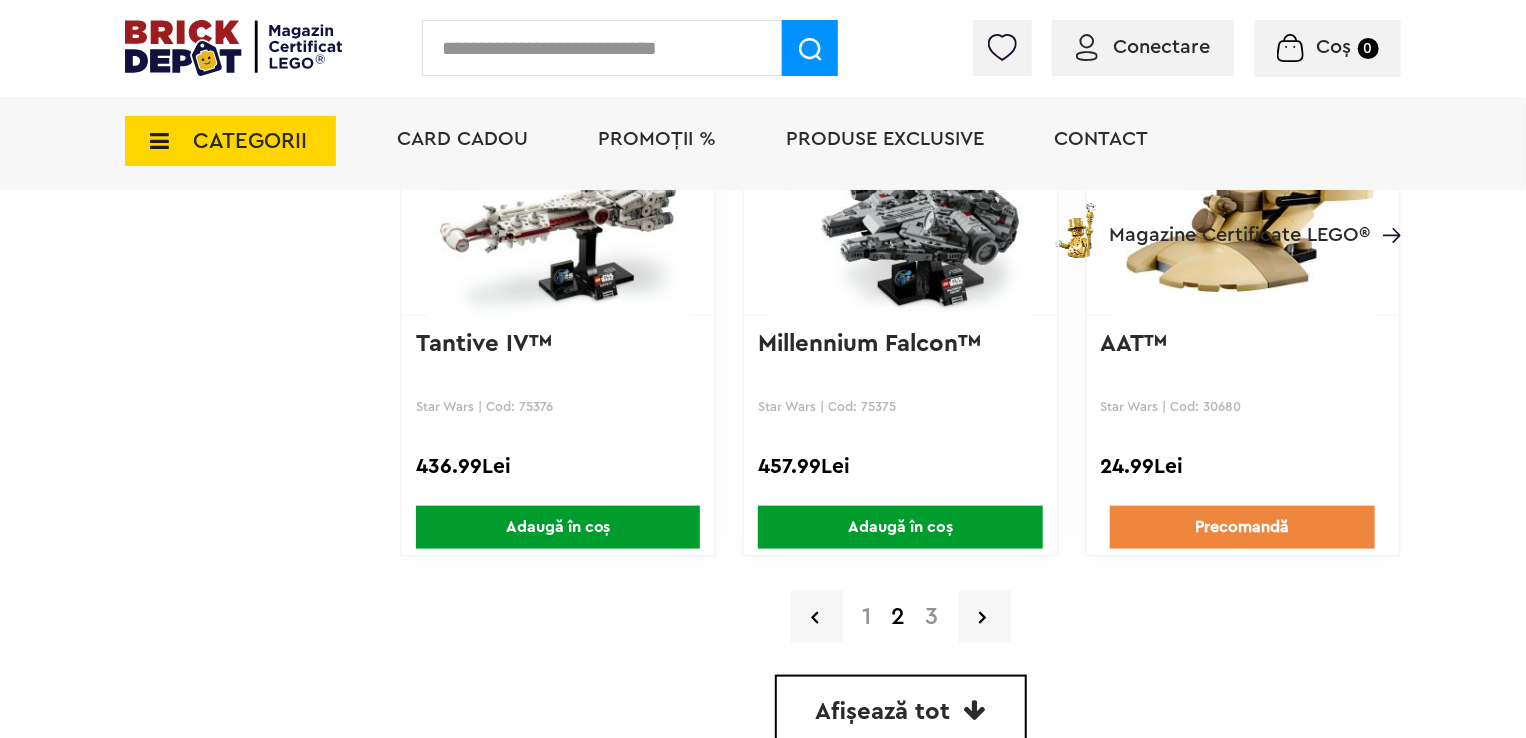 click on "3" at bounding box center [932, 617] 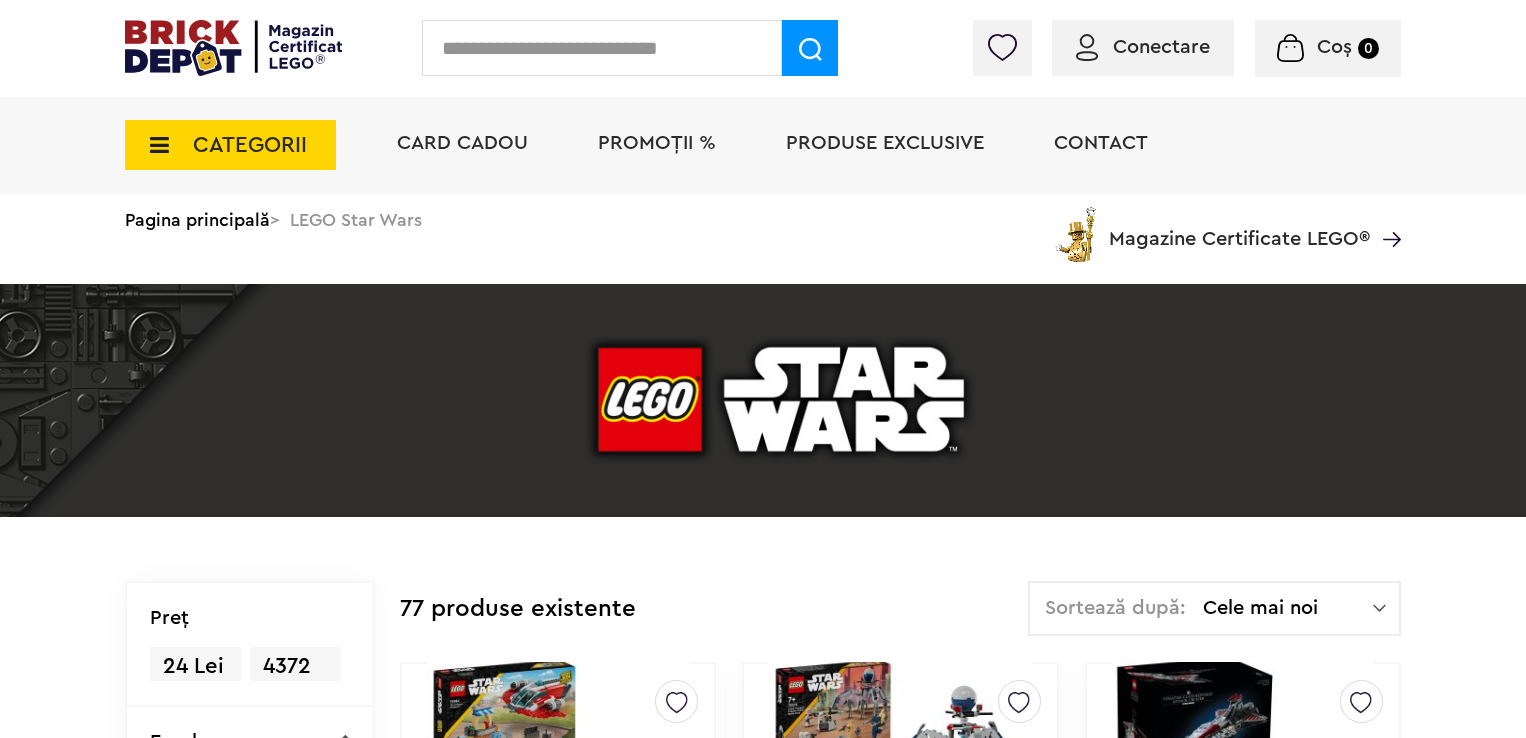 scroll, scrollTop: 572, scrollLeft: 0, axis: vertical 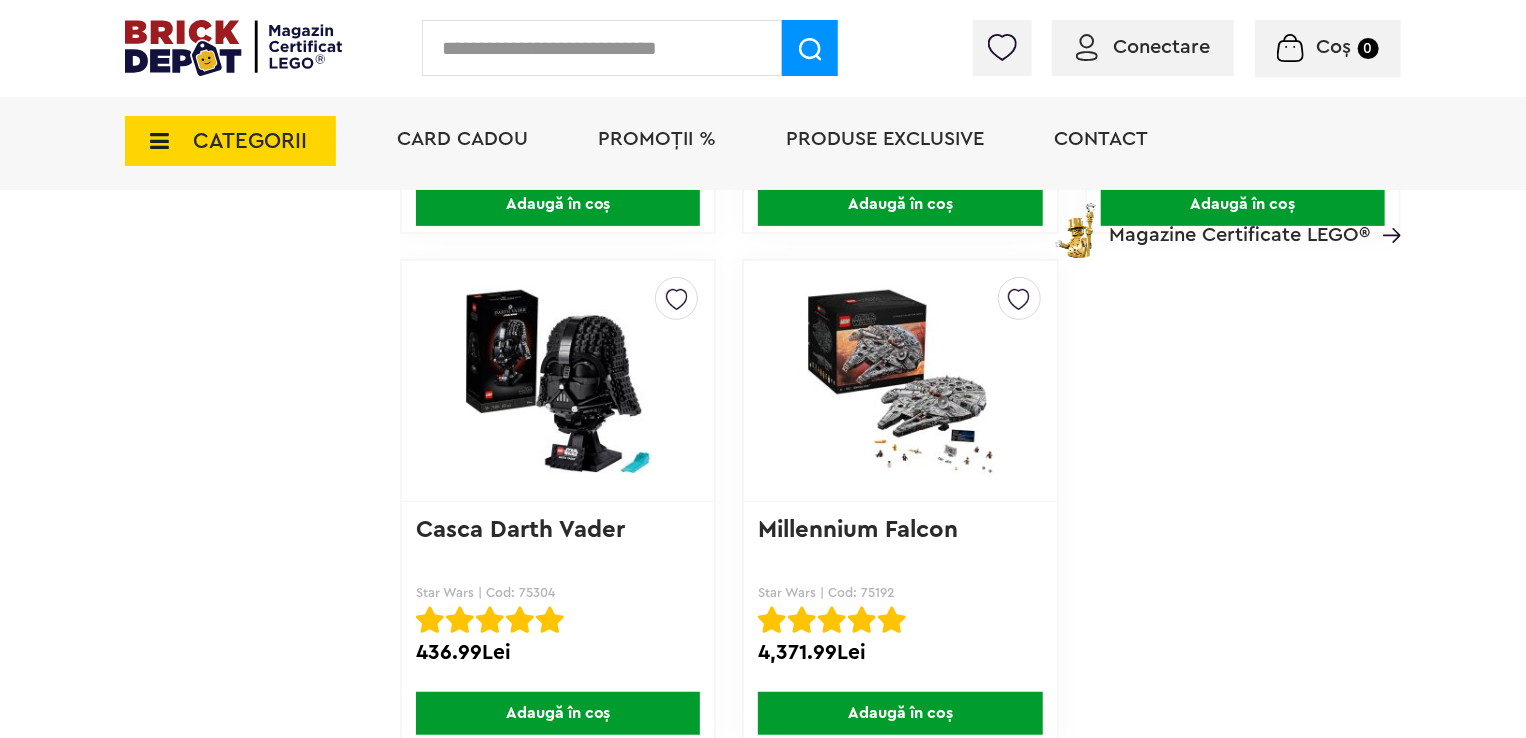 click at bounding box center (900, 381) 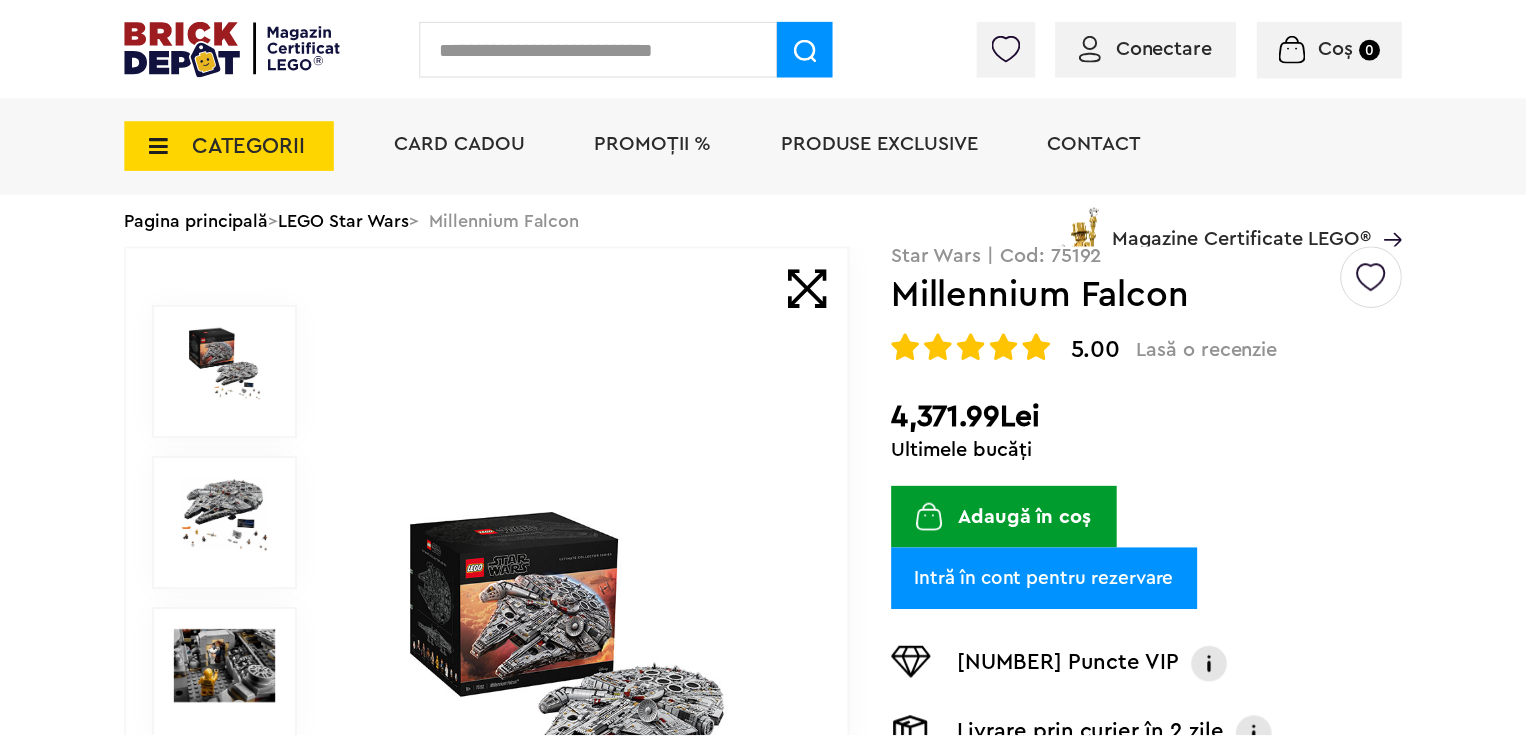 scroll, scrollTop: 0, scrollLeft: 0, axis: both 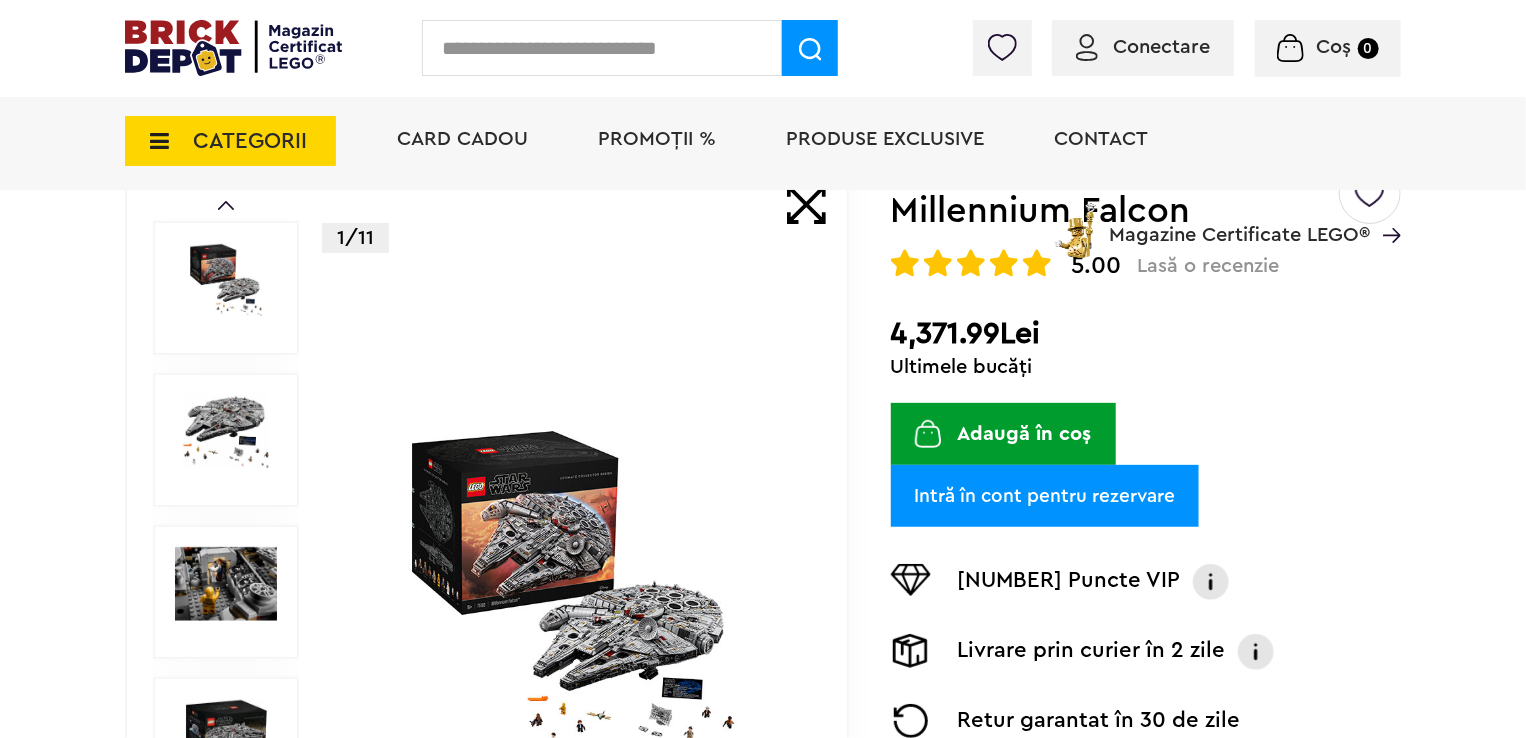 click at bounding box center [226, 432] 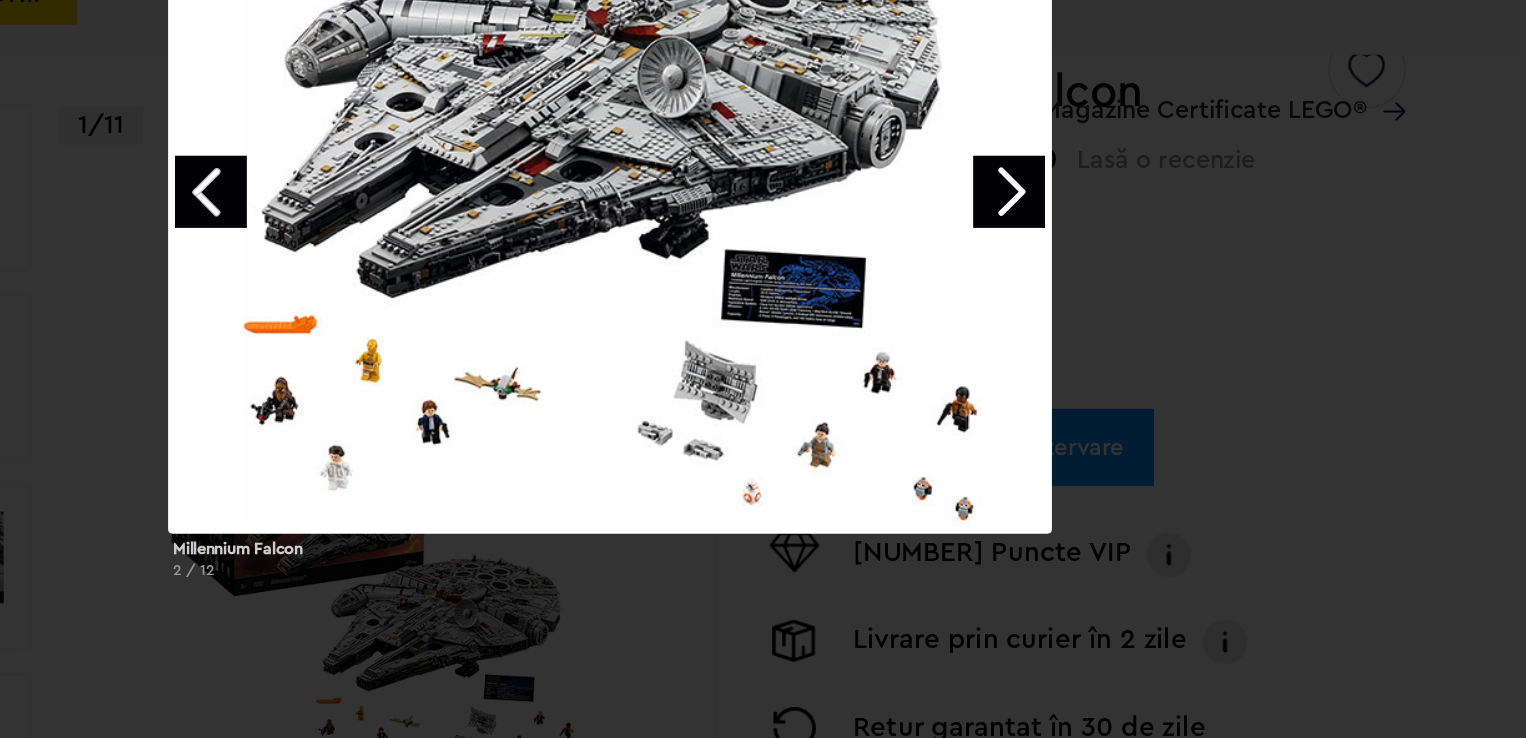scroll, scrollTop: 170, scrollLeft: 0, axis: vertical 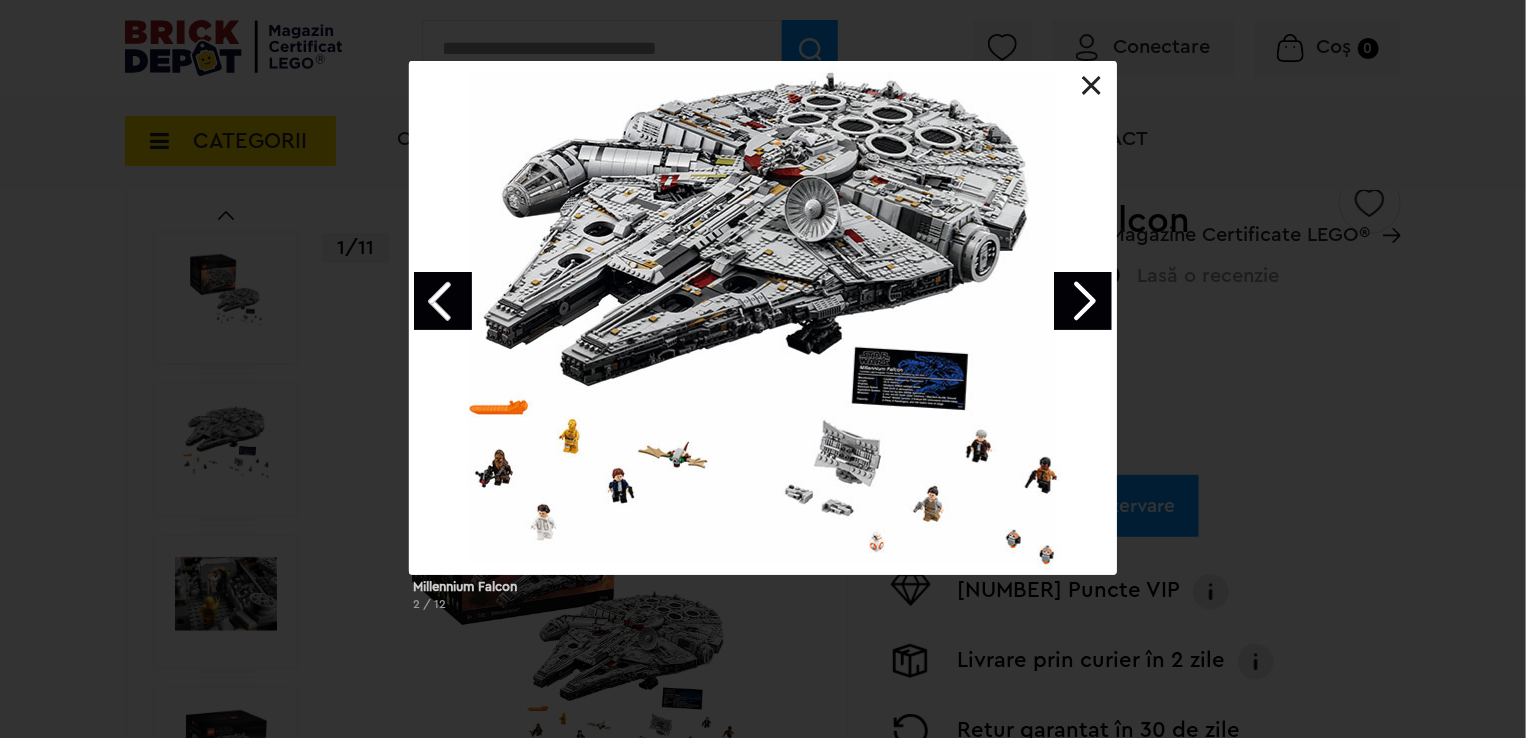 click at bounding box center [1083, 301] 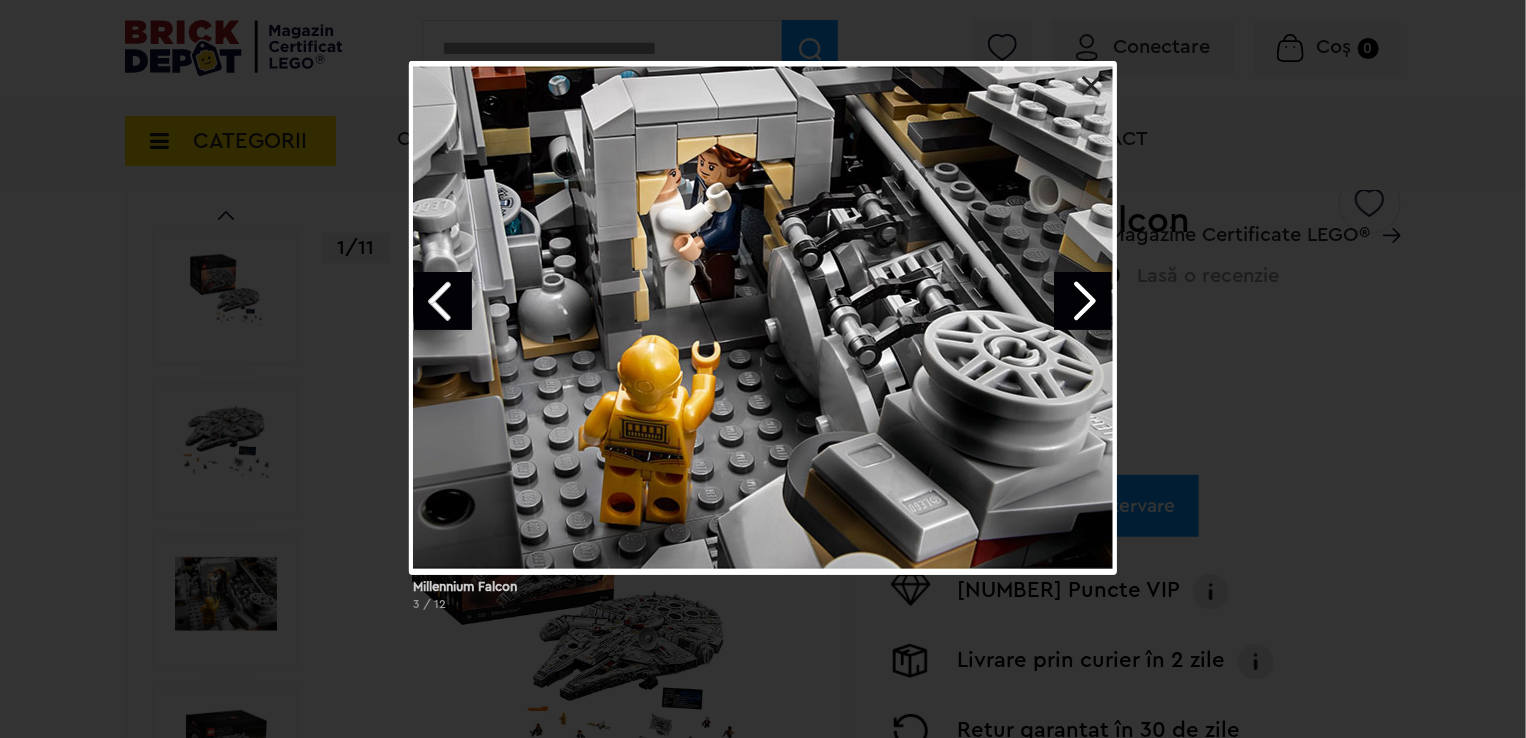 click at bounding box center (1083, 301) 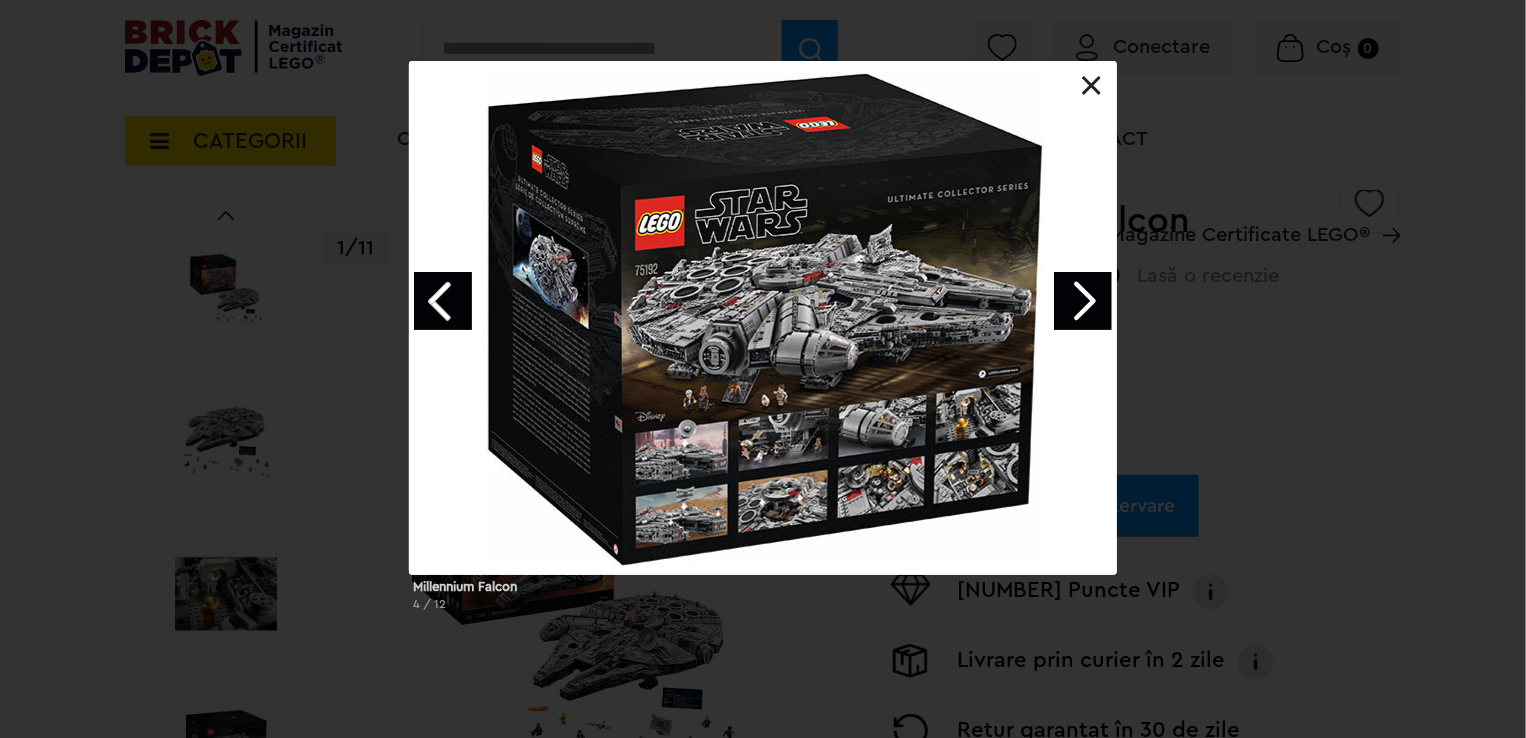click at bounding box center (1083, 301) 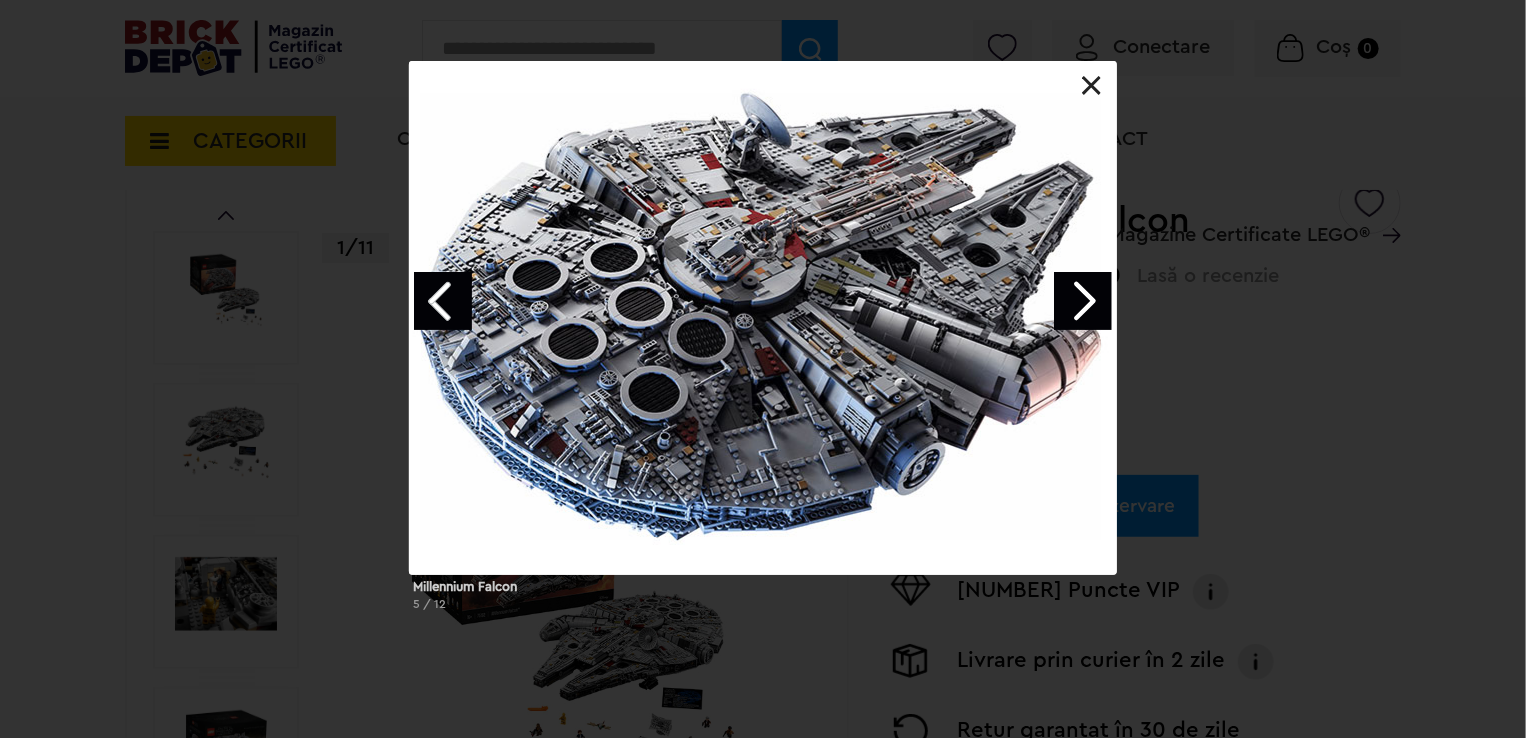click at bounding box center [1083, 301] 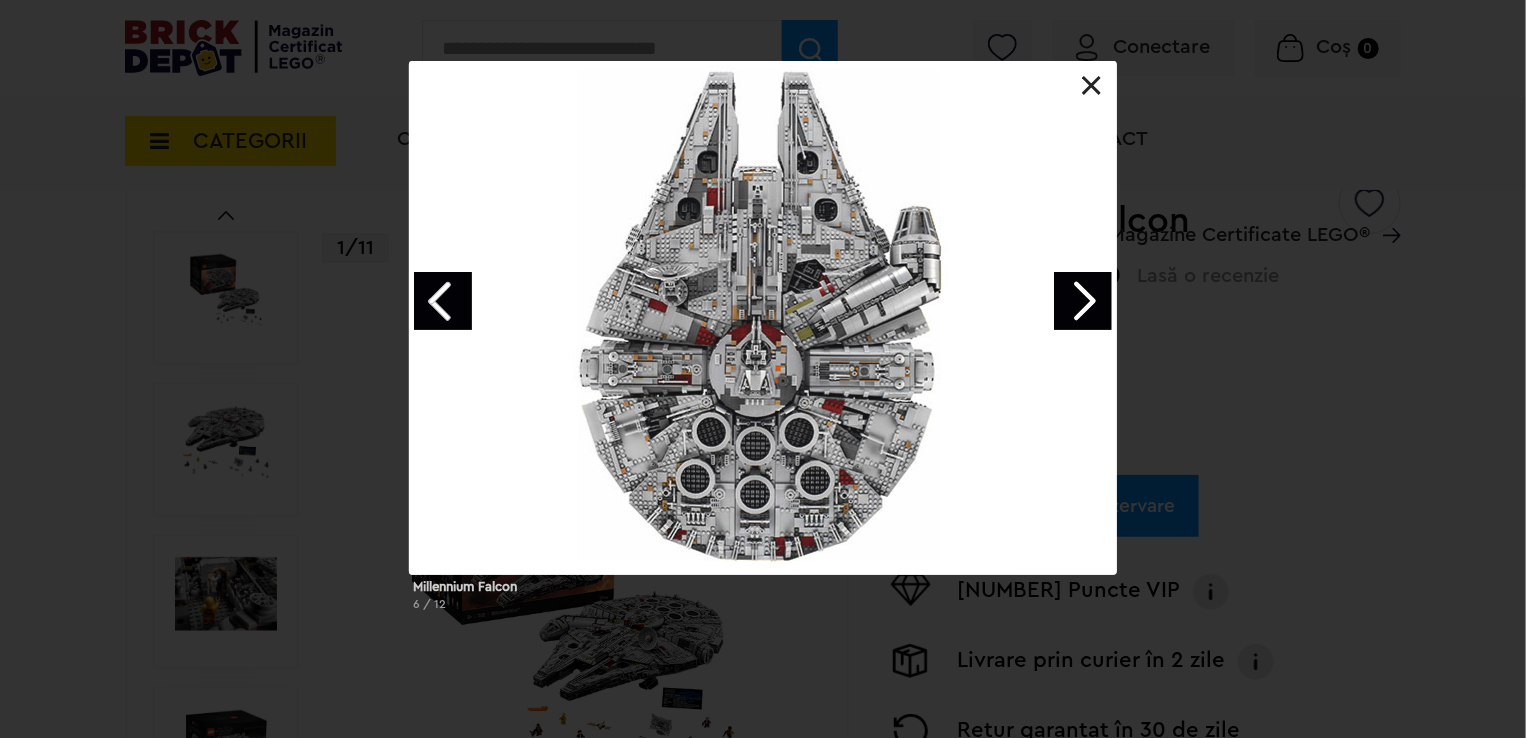 click at bounding box center [1083, 301] 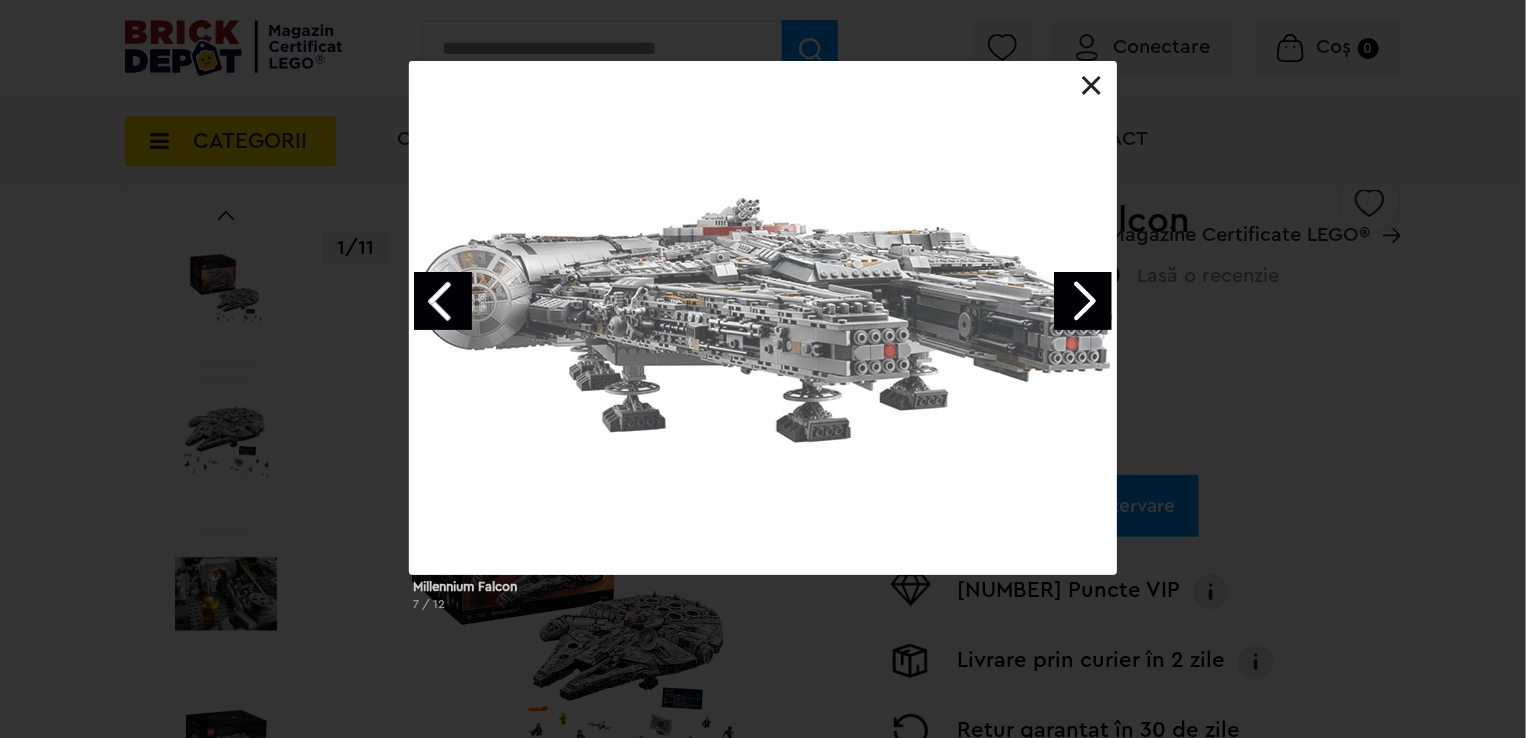 click at bounding box center [1083, 301] 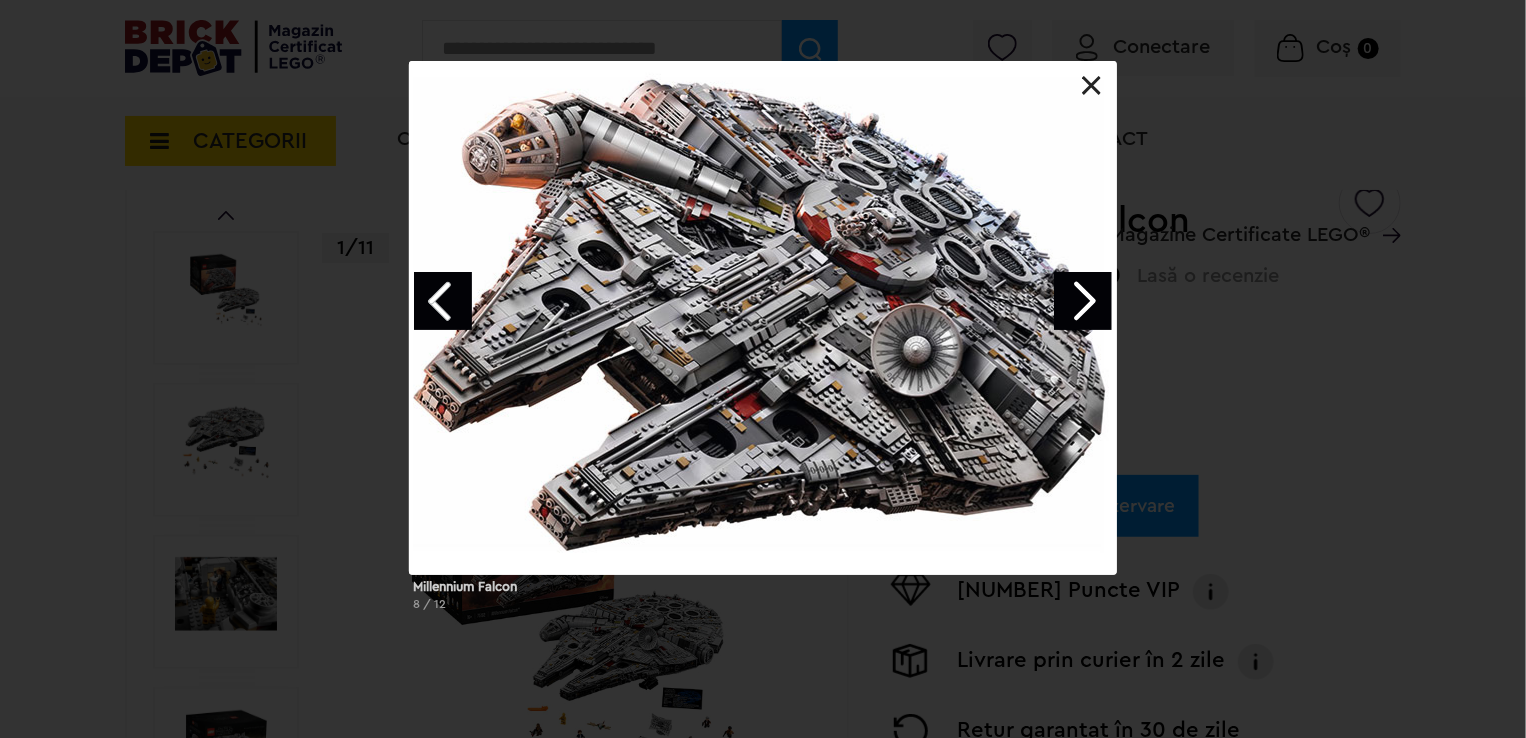 click at bounding box center [1083, 301] 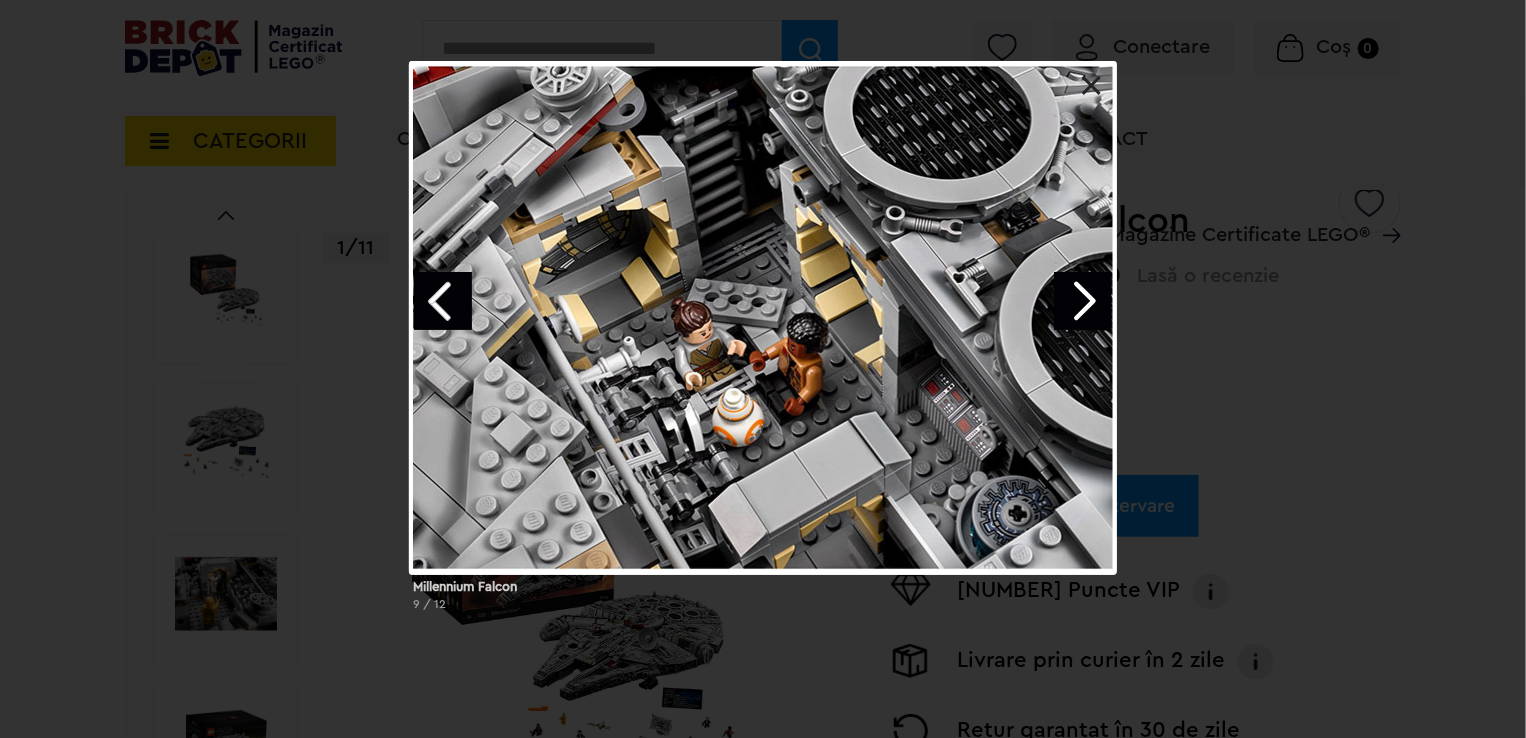 click at bounding box center (1083, 301) 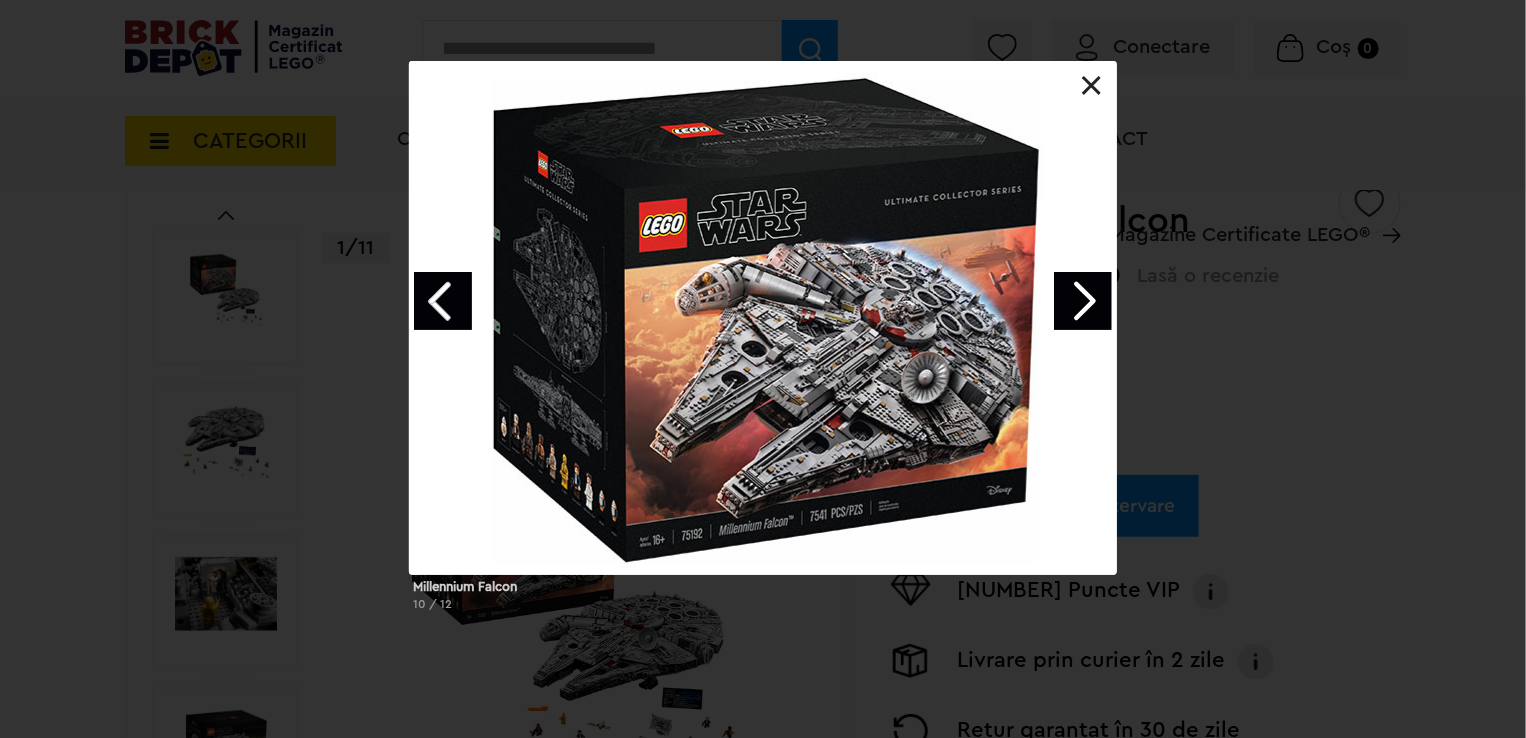 click on "Millennium Falcon 10 / 12" at bounding box center [763, 344] 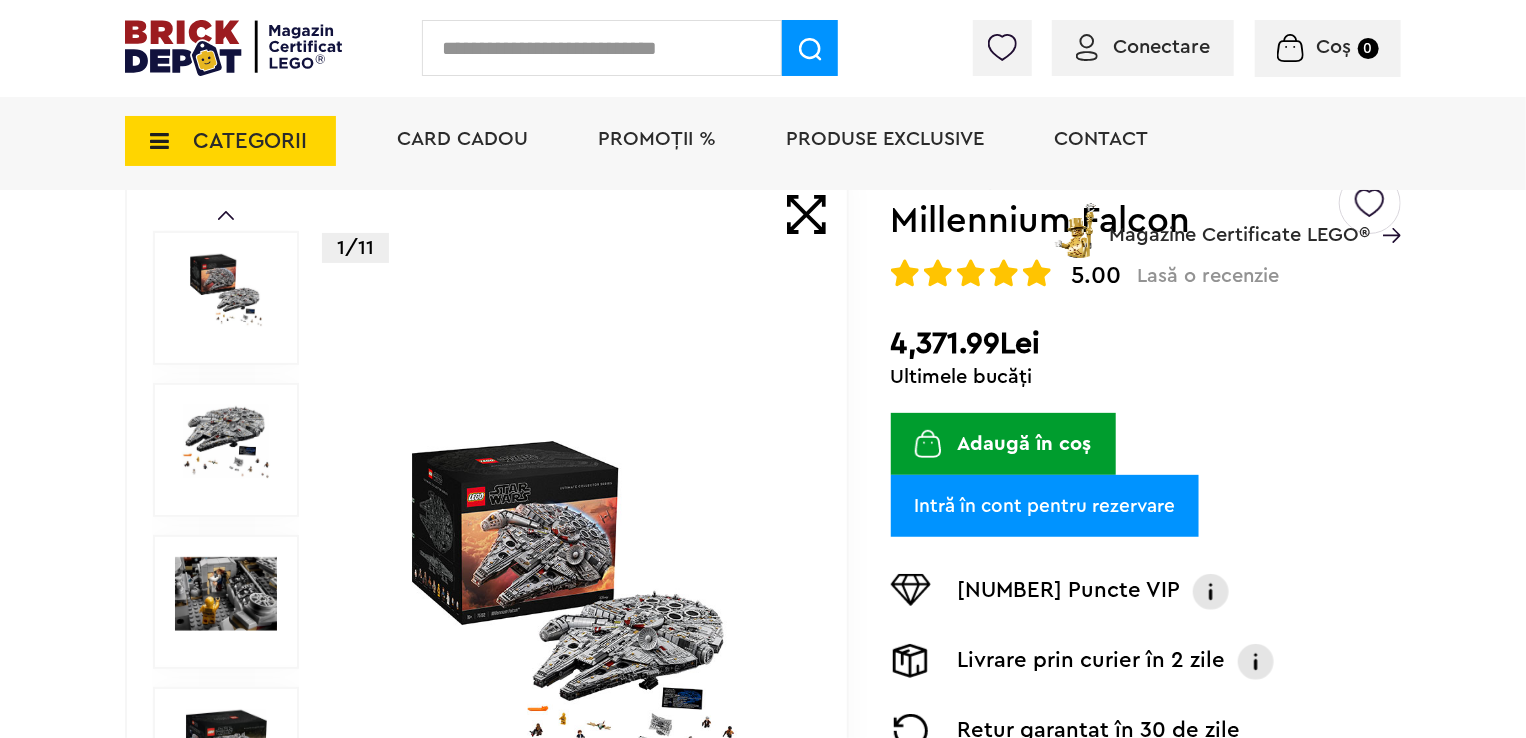 click on "1/11" at bounding box center [573, 602] 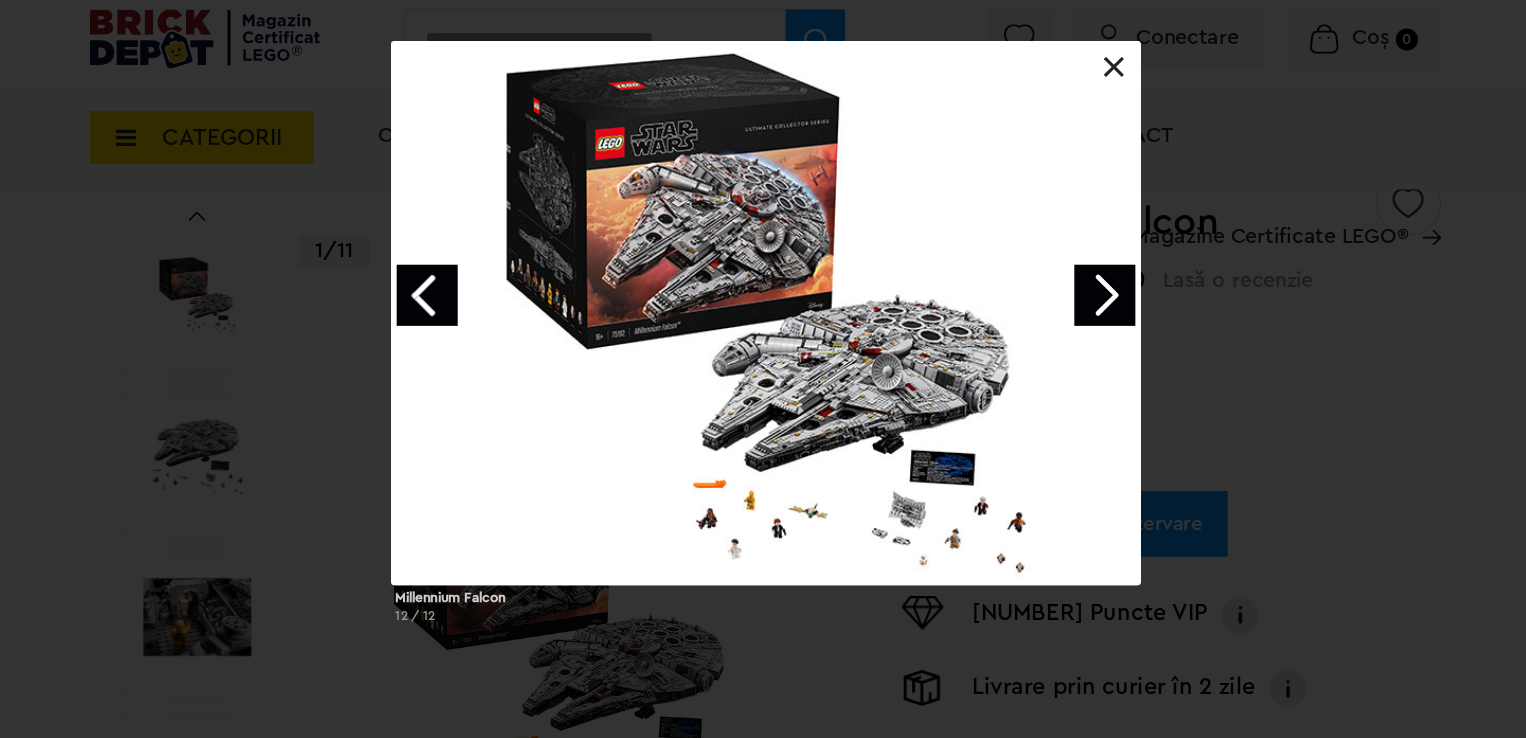 scroll, scrollTop: 170, scrollLeft: 0, axis: vertical 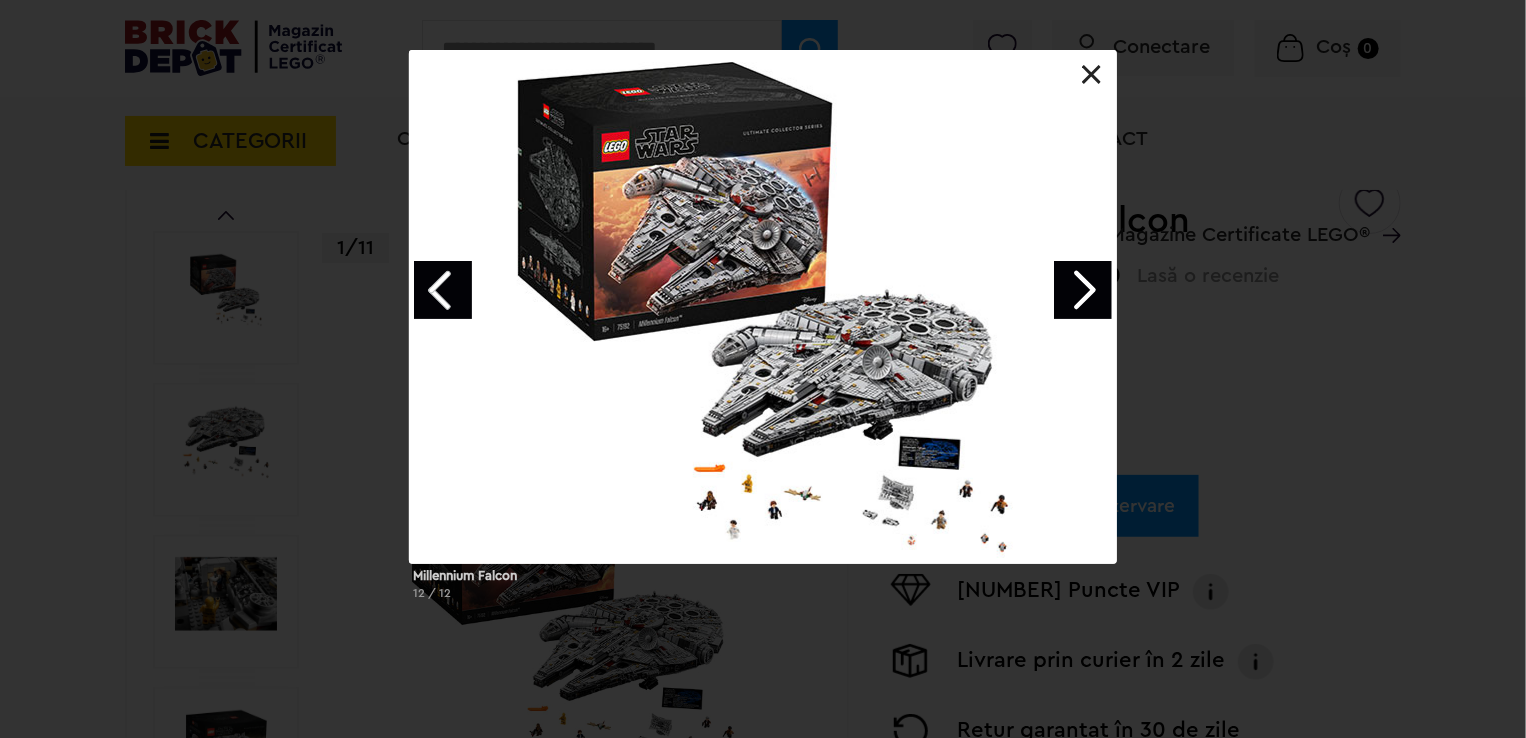 click on "Millennium Falcon 12 / 12" at bounding box center [763, 333] 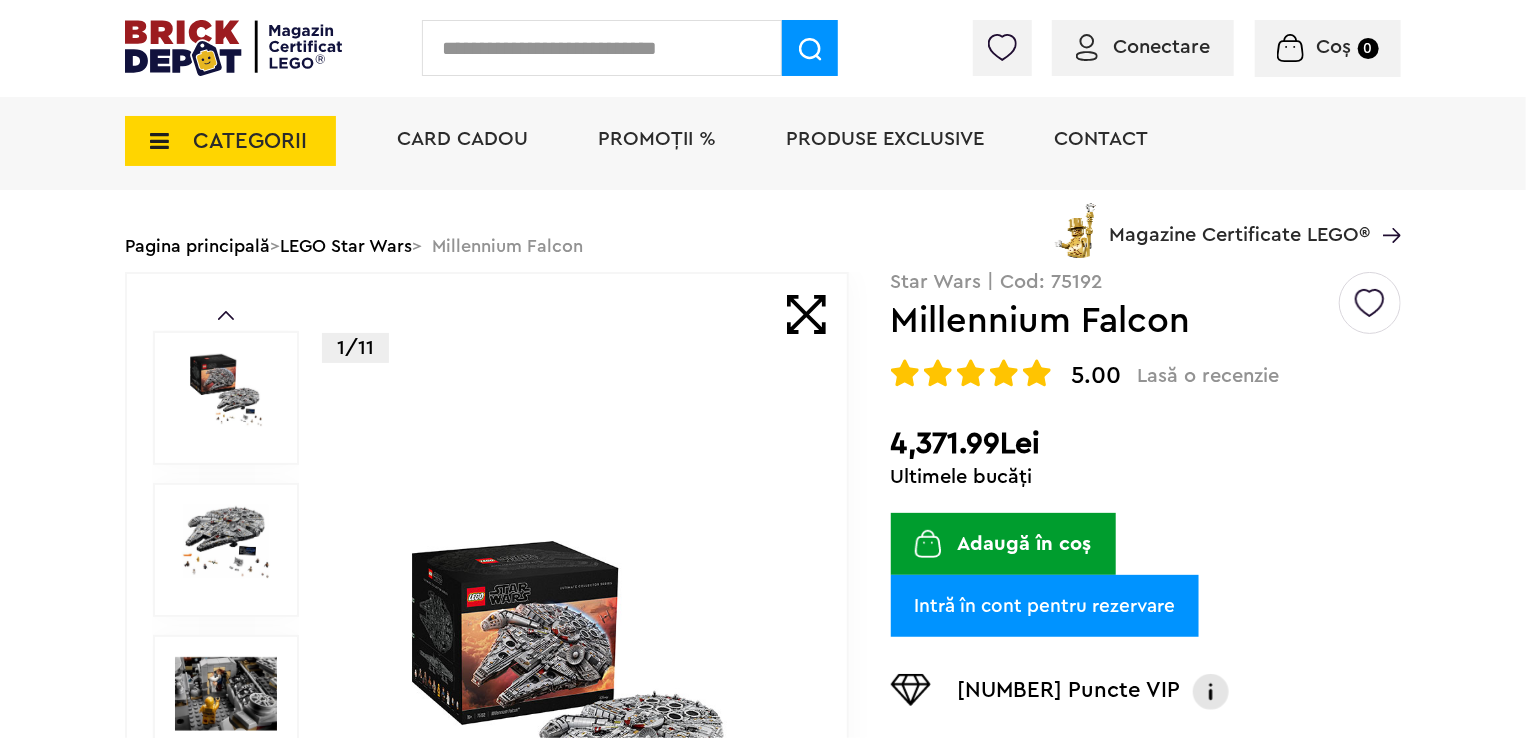 scroll, scrollTop: 0, scrollLeft: 0, axis: both 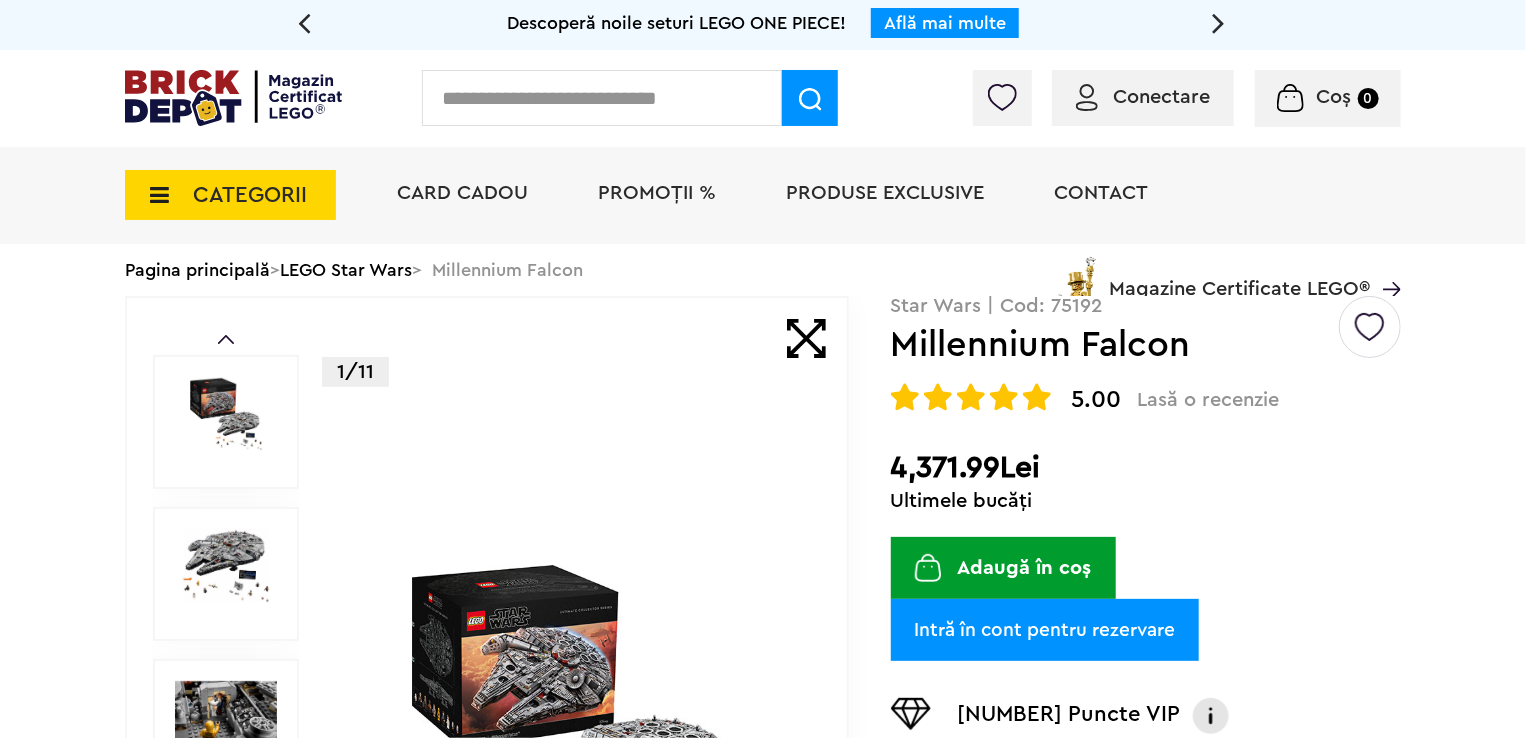 click on "PROMOȚII %" at bounding box center [657, 193] 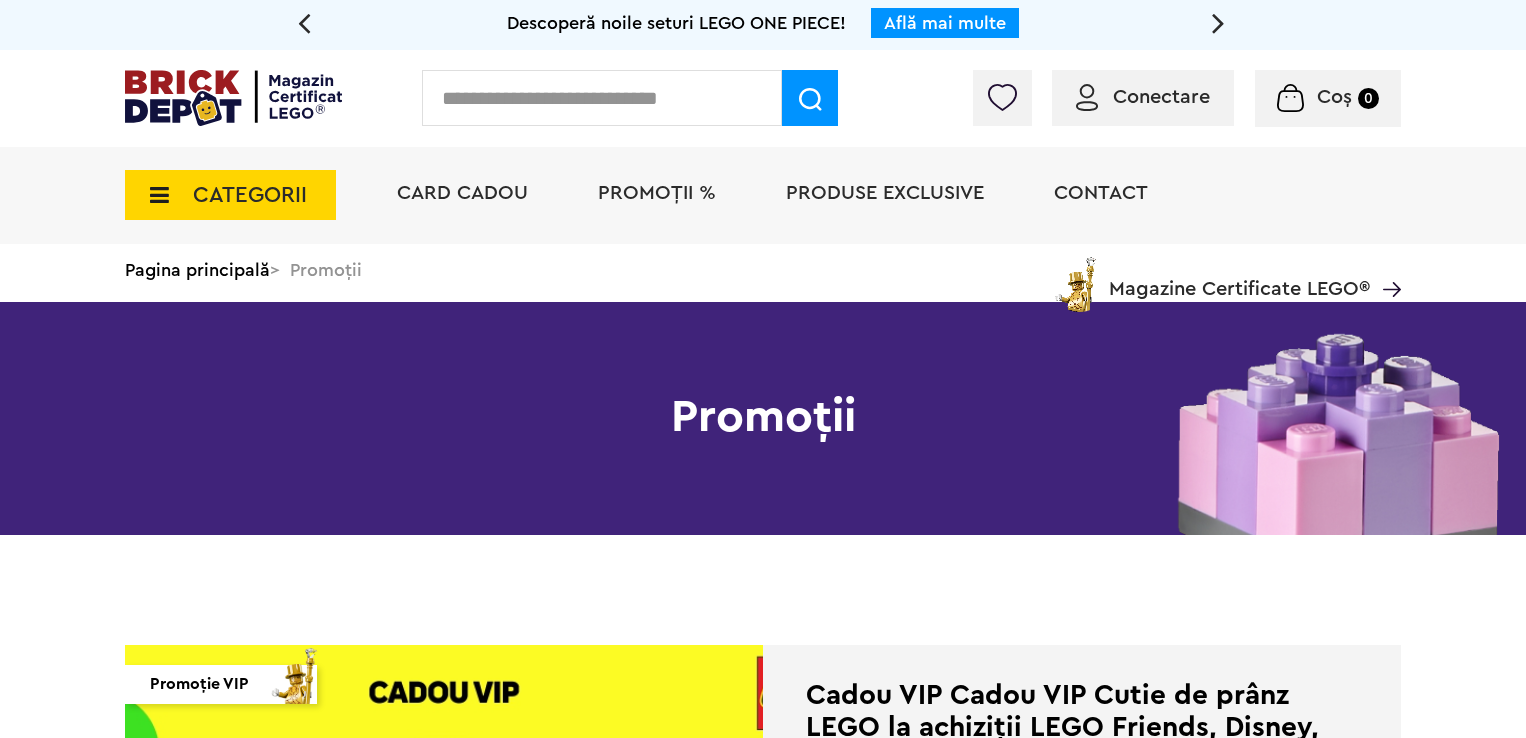 scroll, scrollTop: 0, scrollLeft: 0, axis: both 